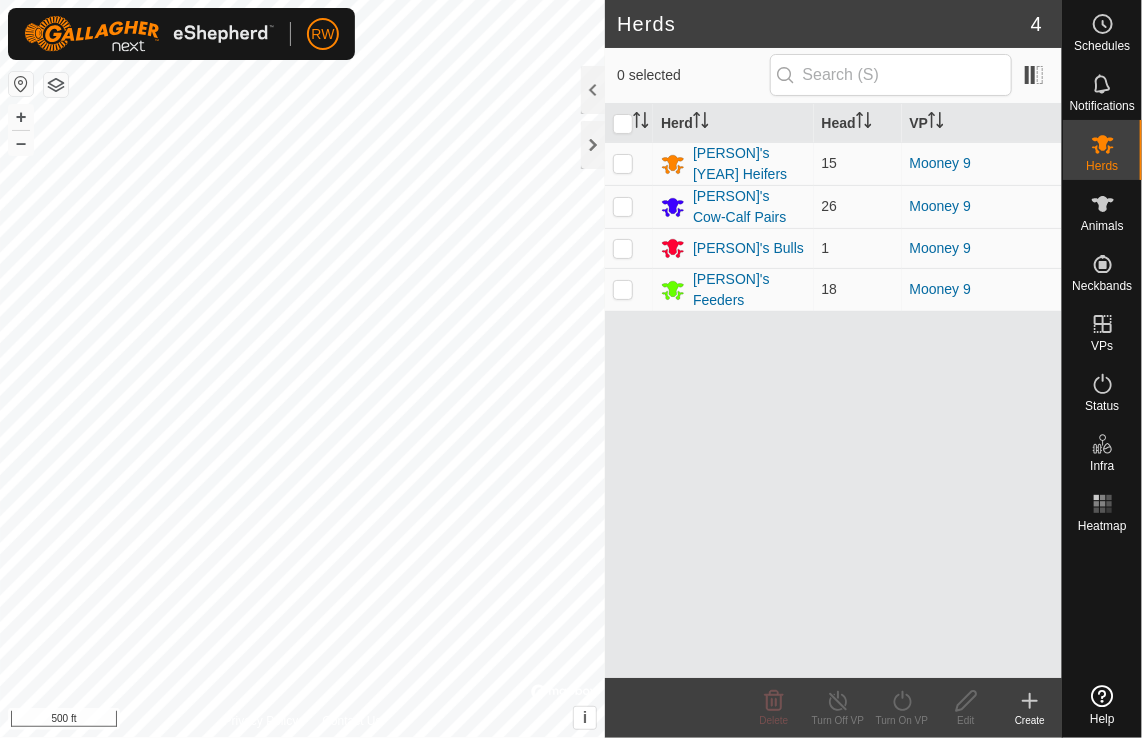 scroll, scrollTop: 0, scrollLeft: 0, axis: both 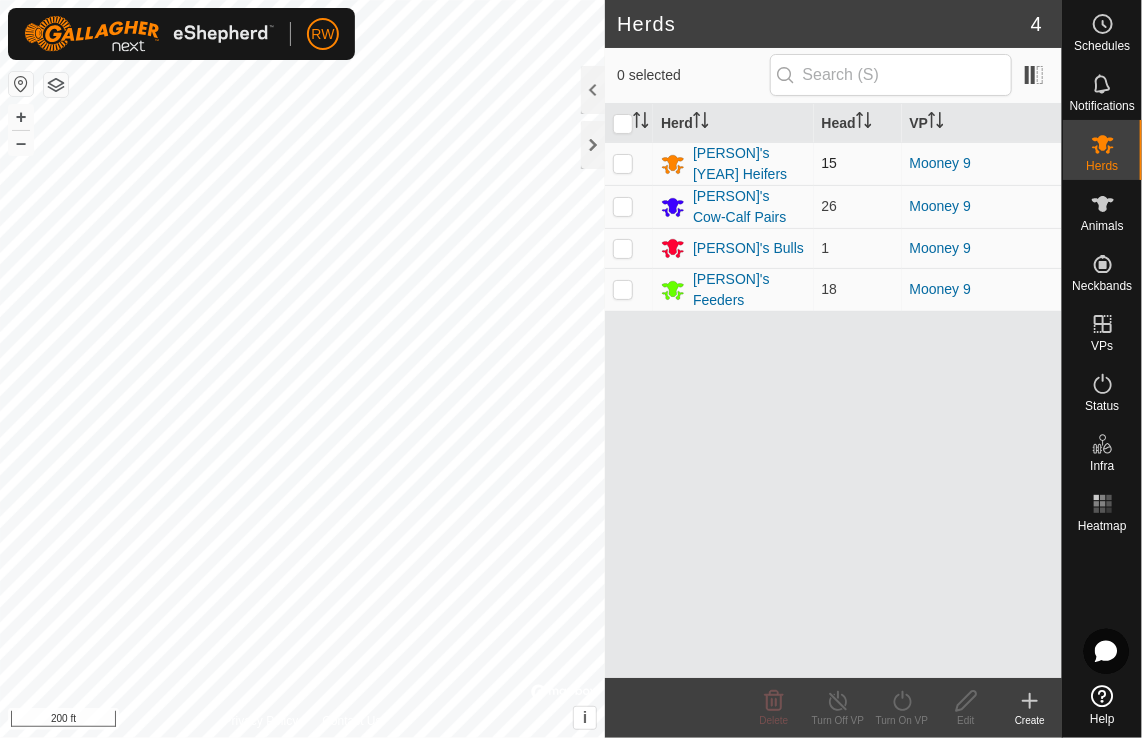 click at bounding box center [623, 163] 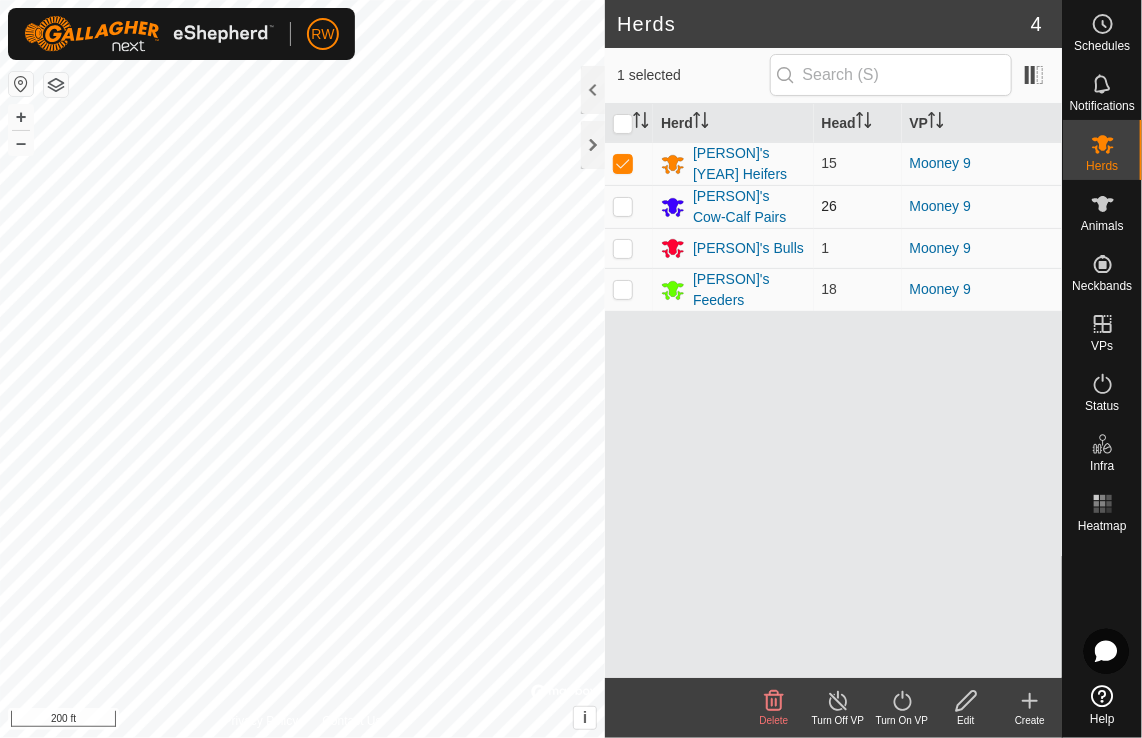 click at bounding box center (629, 206) 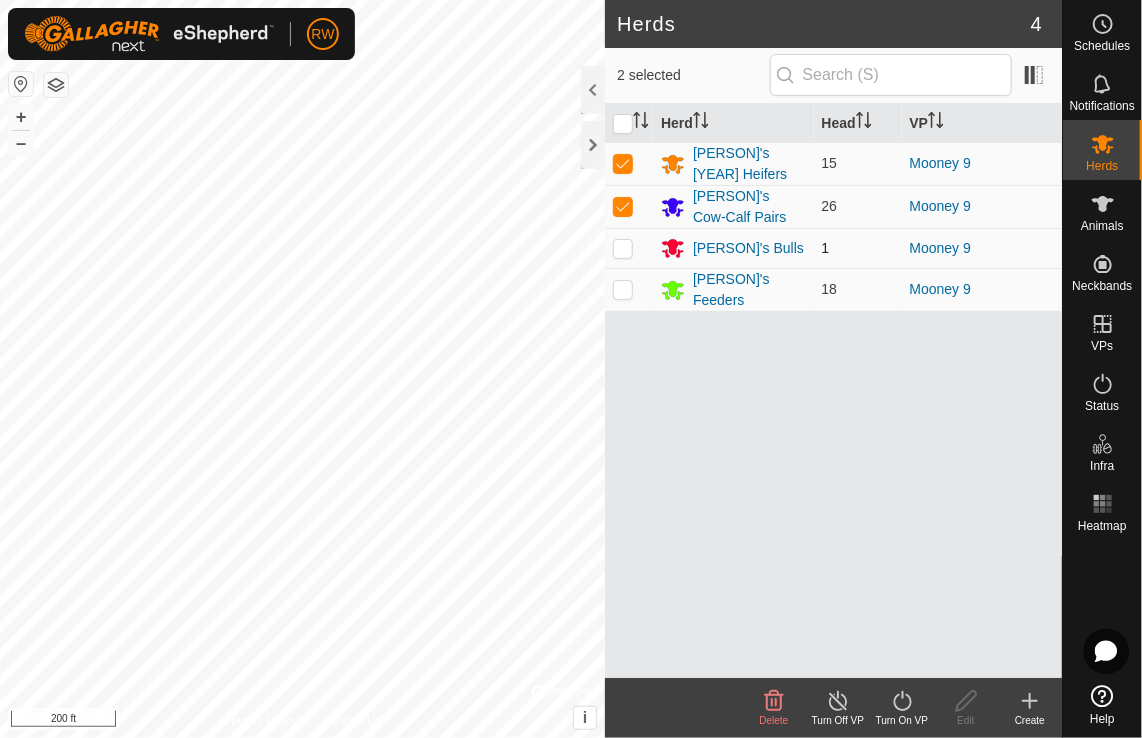 click at bounding box center [623, 248] 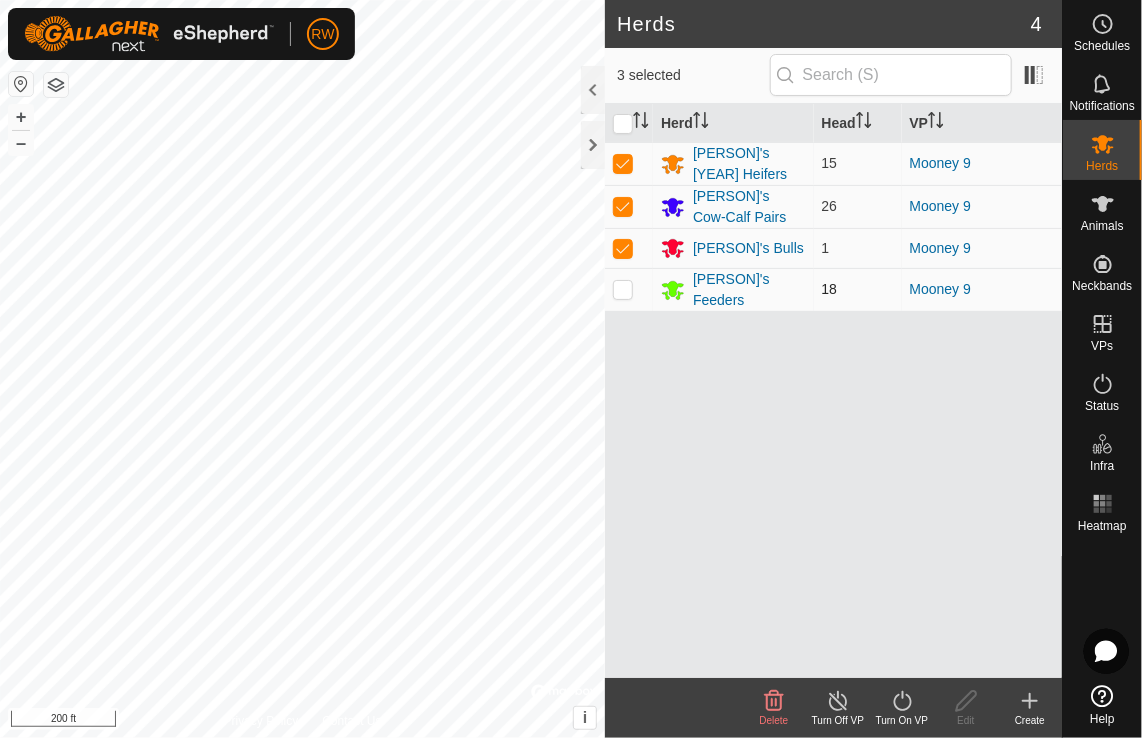 click at bounding box center (623, 289) 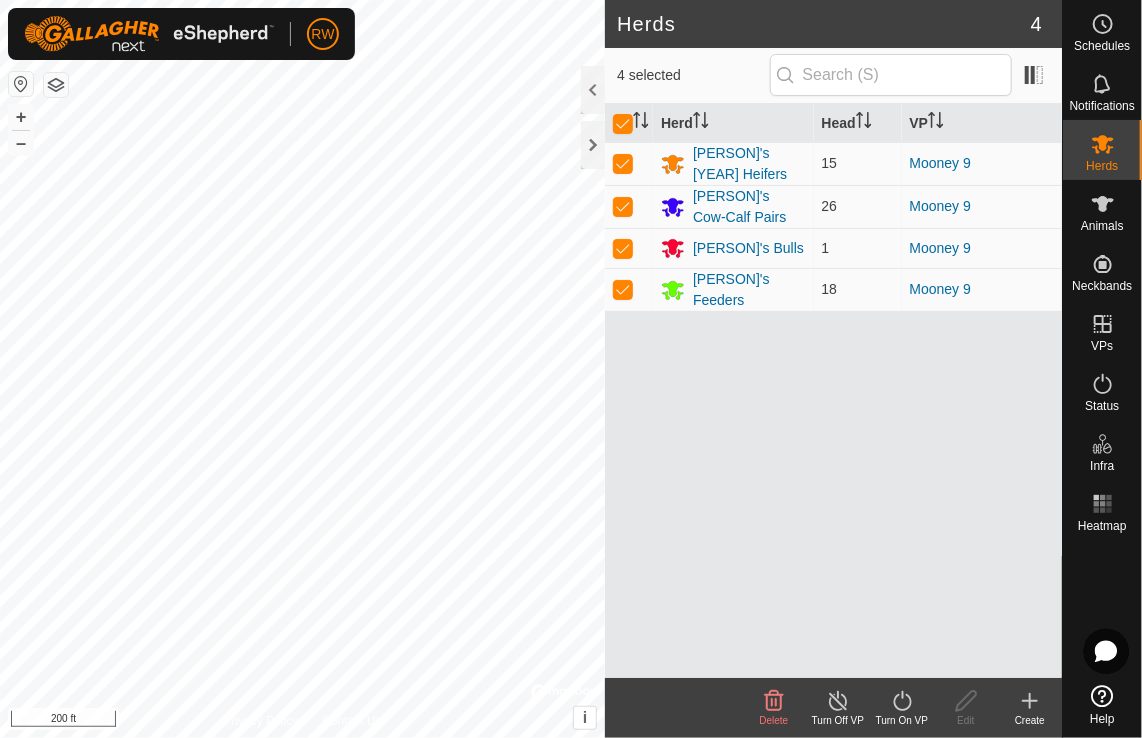 click 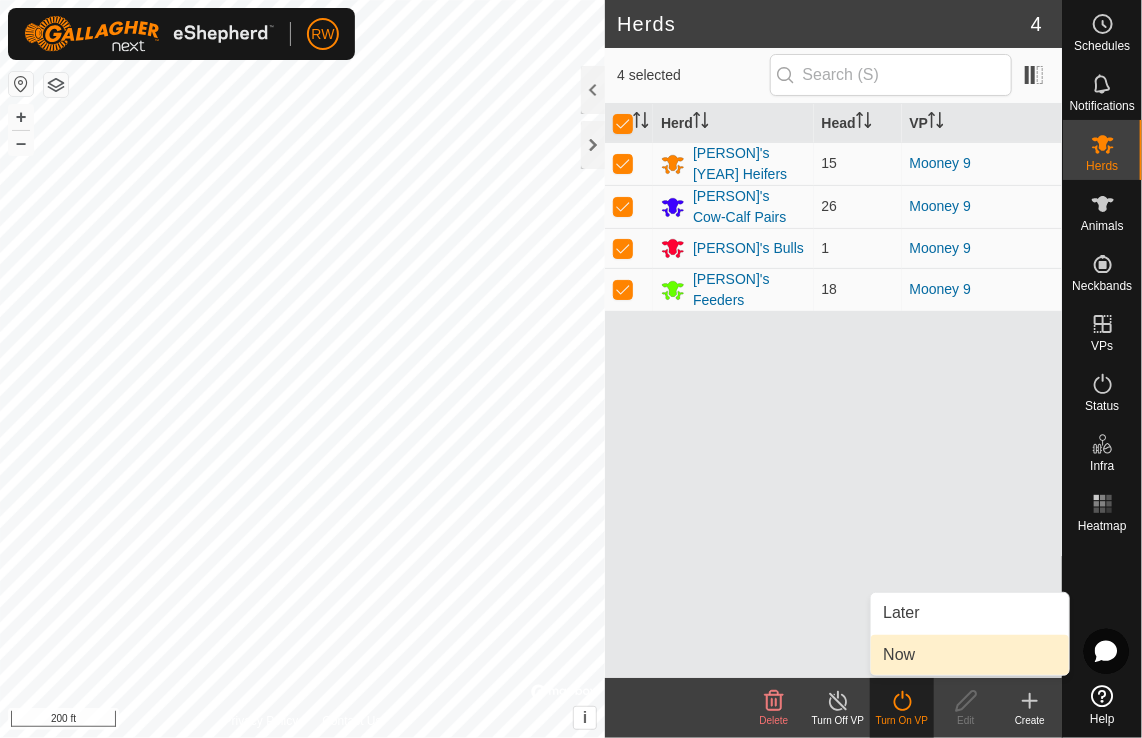 click on "Now" at bounding box center [970, 655] 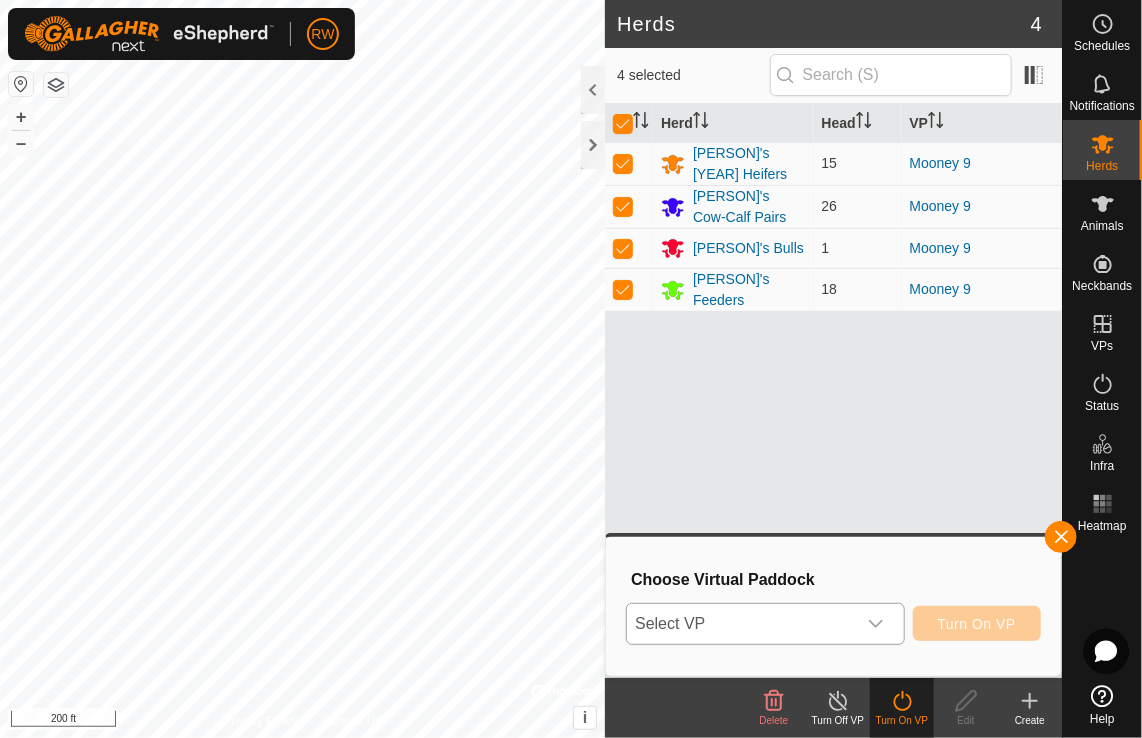 click 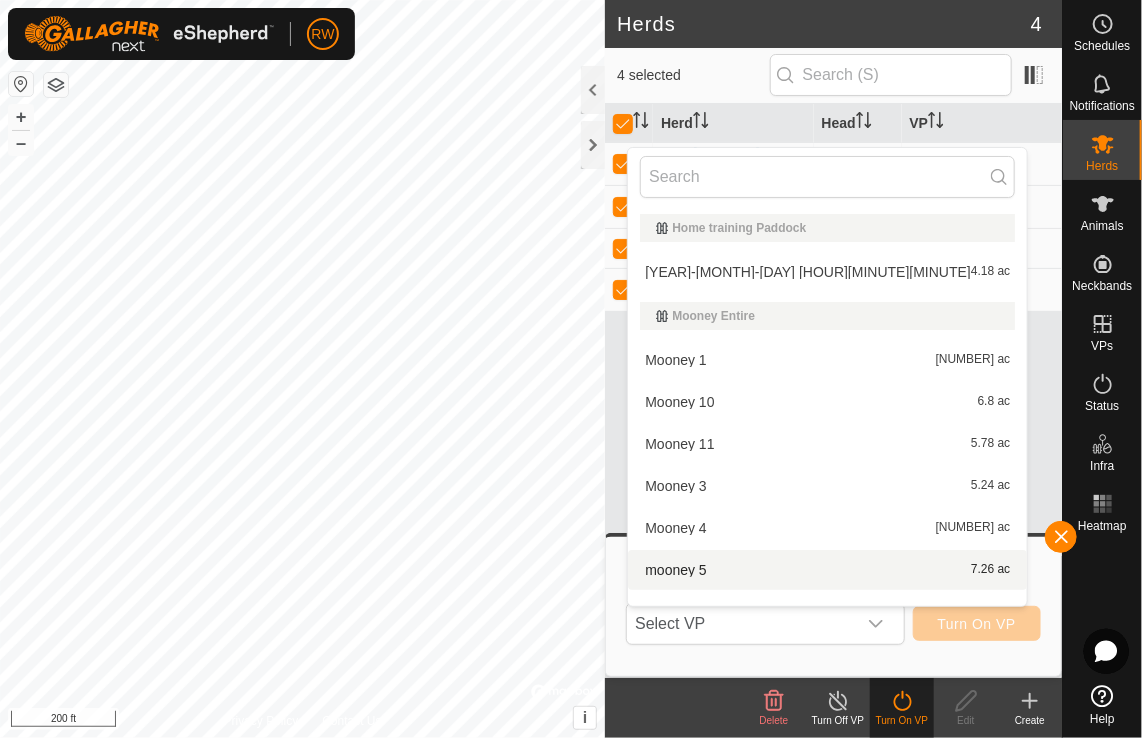 scroll, scrollTop: 26, scrollLeft: 0, axis: vertical 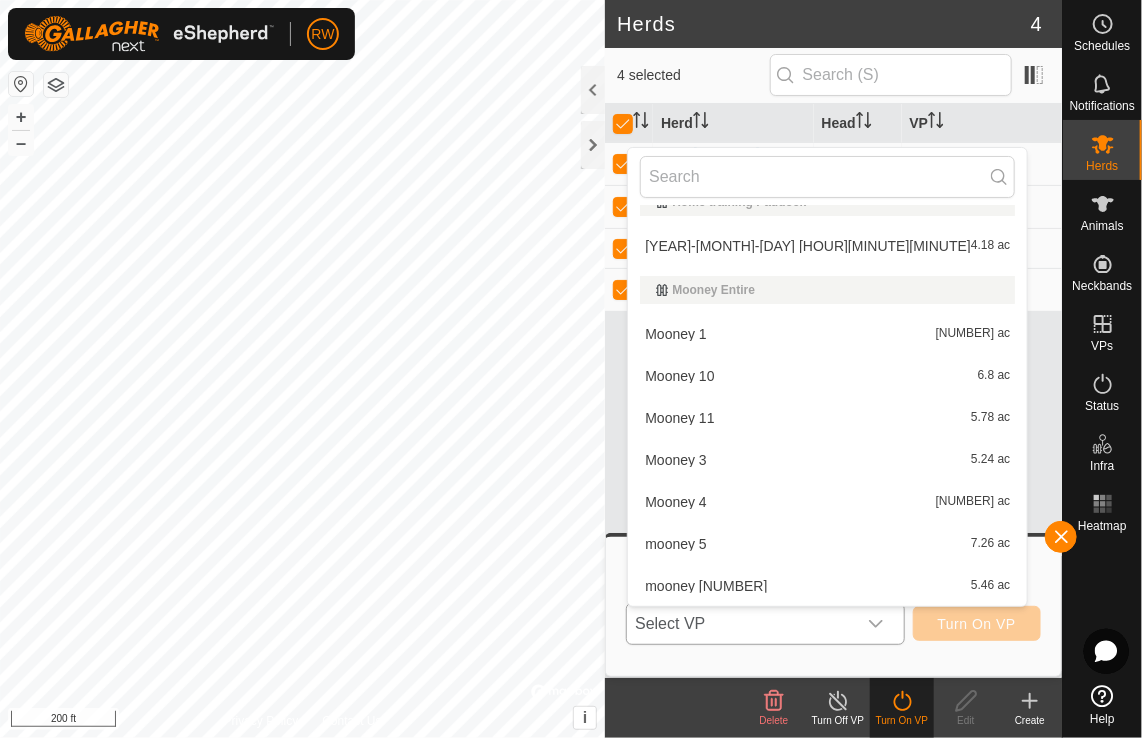 click on "Mooney 10  6.8 ac" at bounding box center [827, 376] 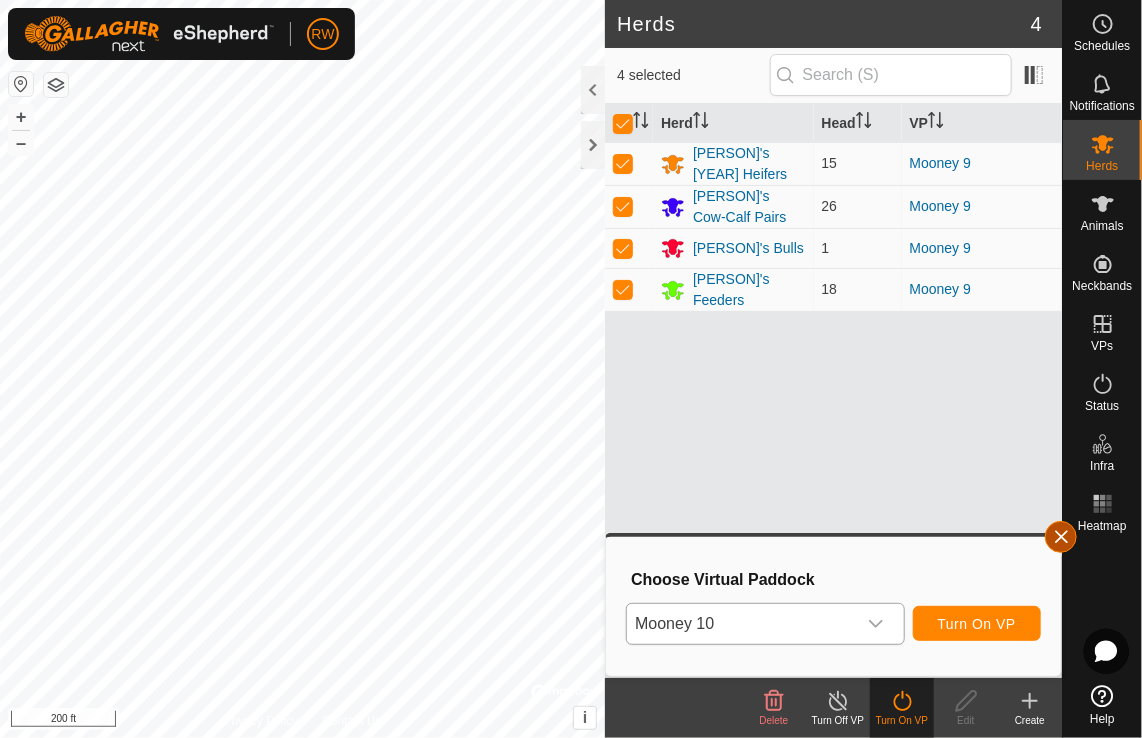 click at bounding box center [1061, 537] 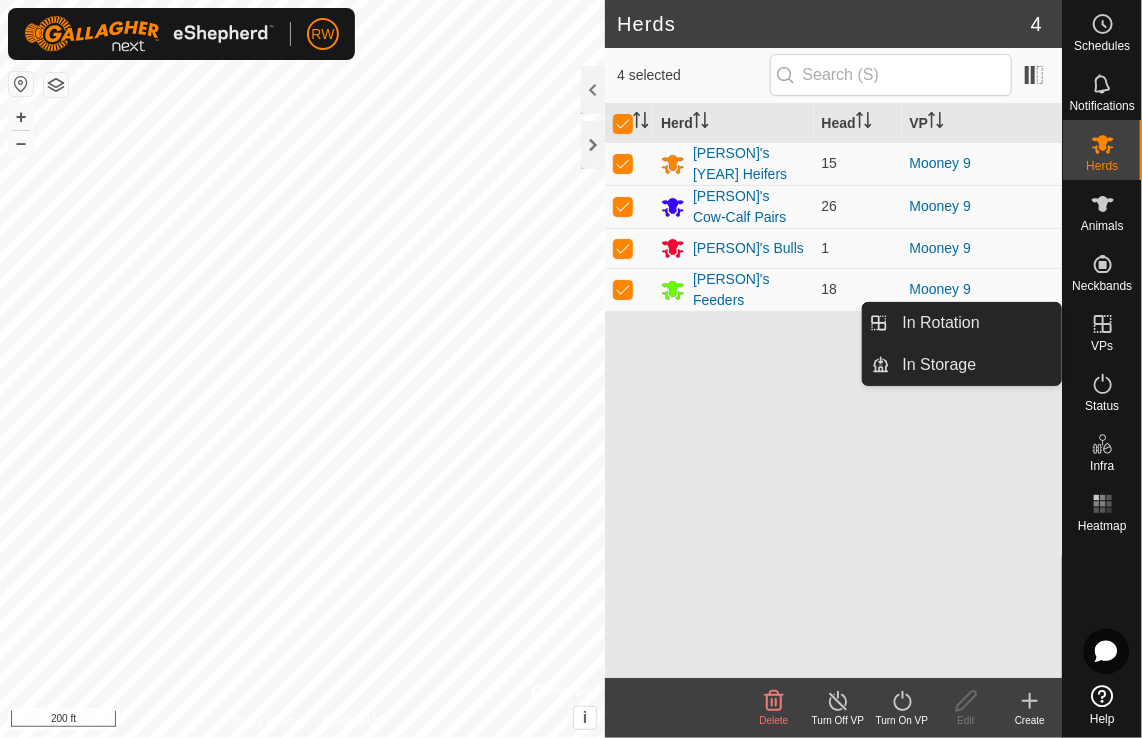 click 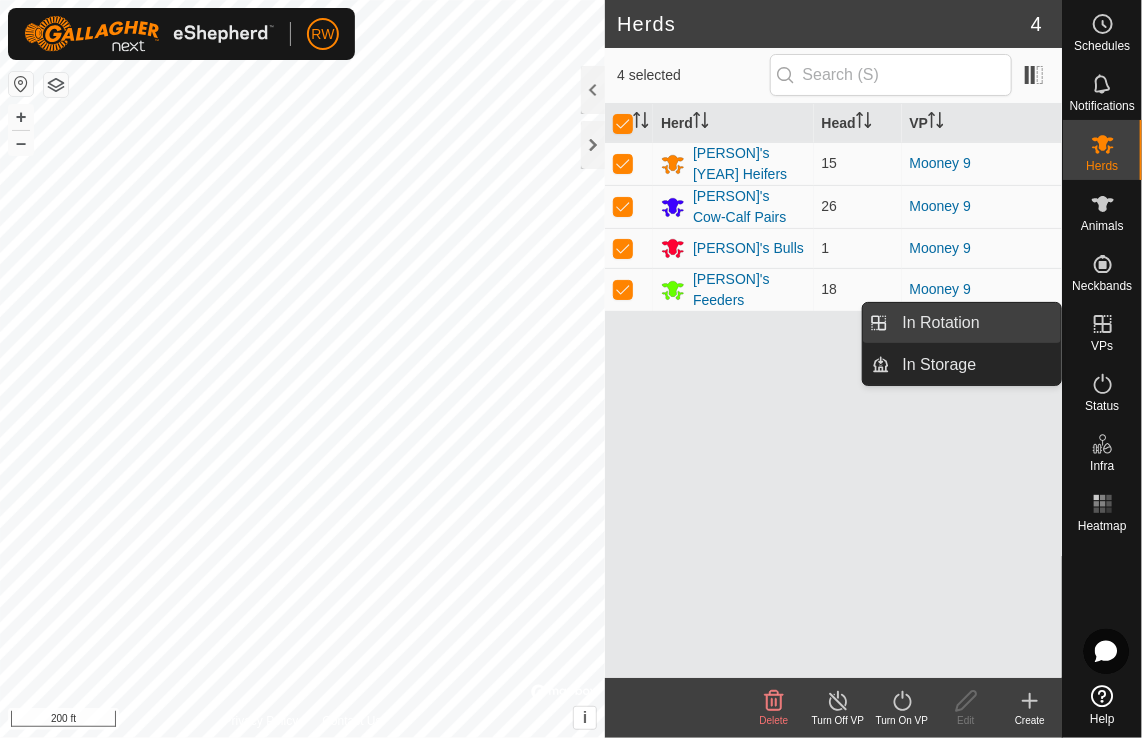 click on "In Rotation" at bounding box center [976, 323] 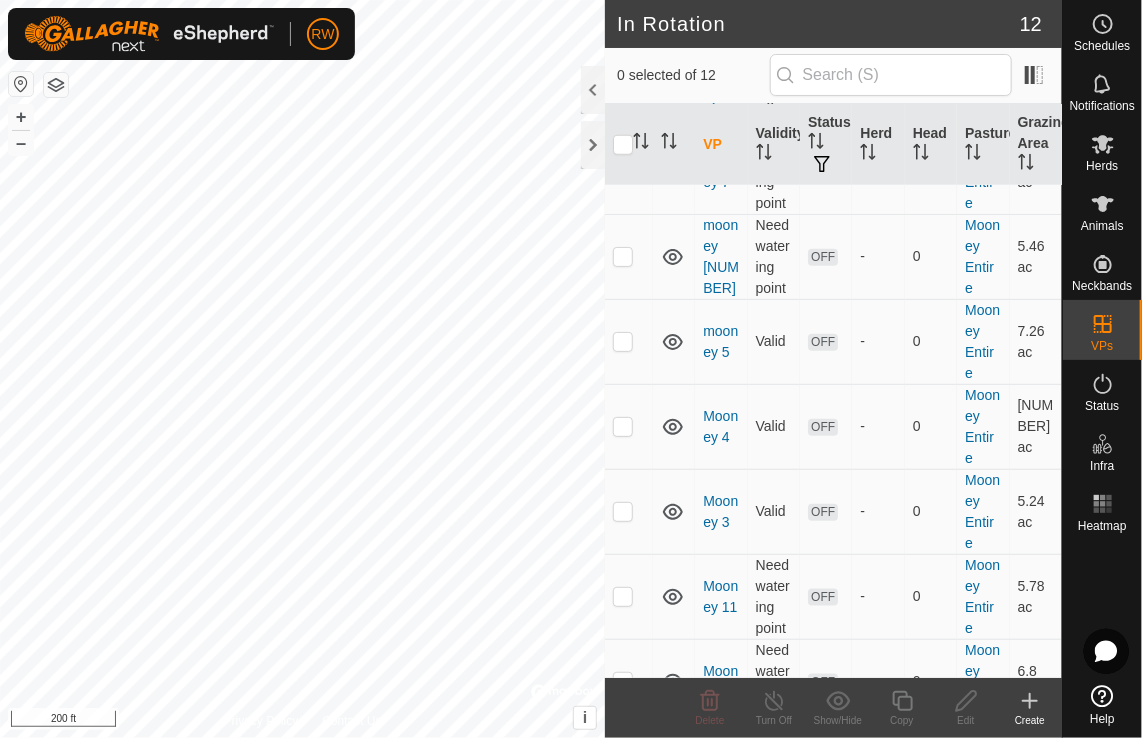 scroll, scrollTop: 667, scrollLeft: 0, axis: vertical 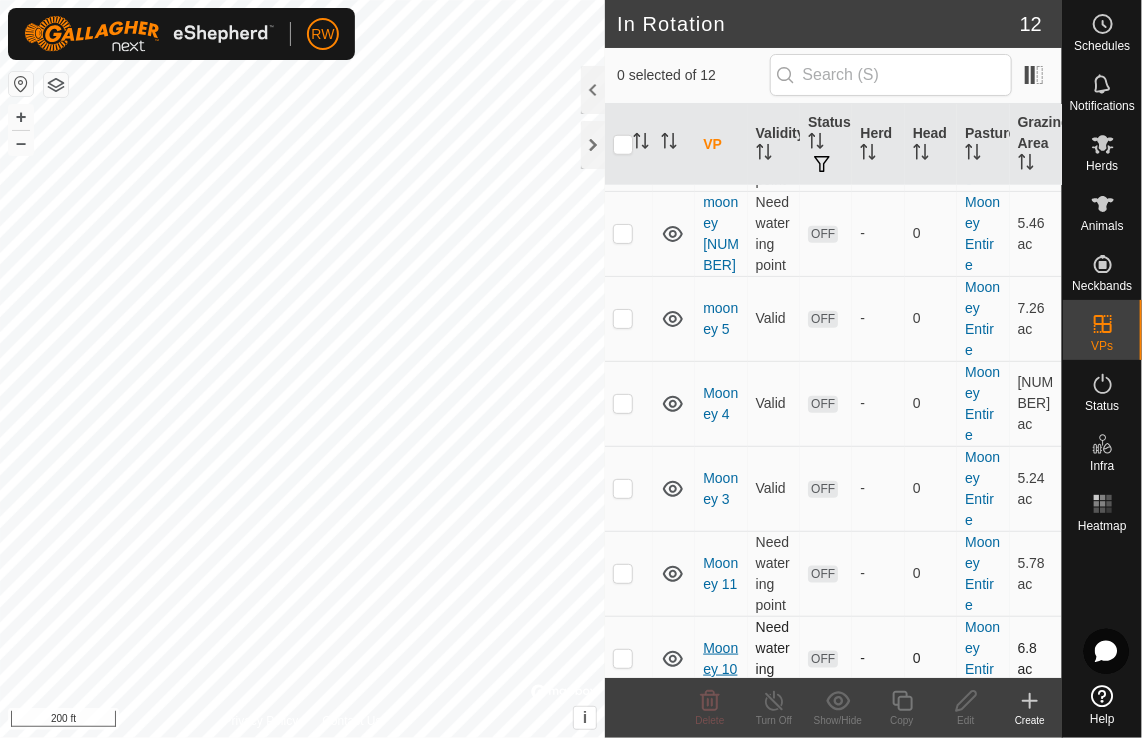click on "Mooney 10" at bounding box center [720, 658] 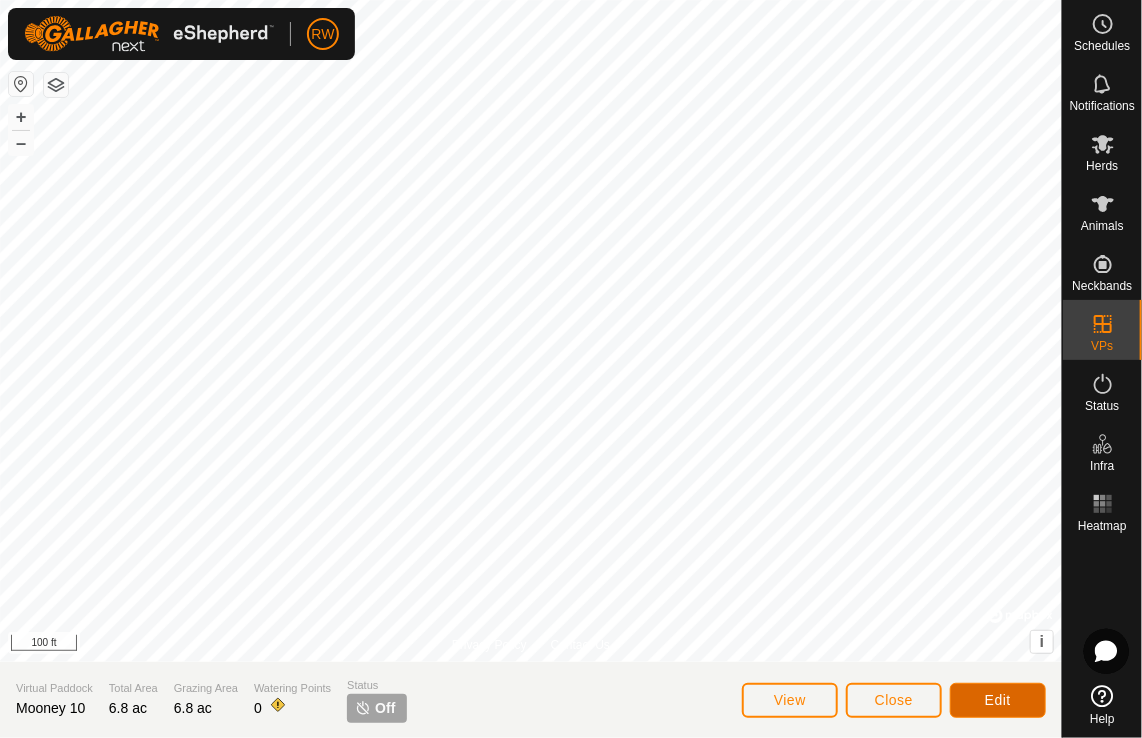 click on "Edit" 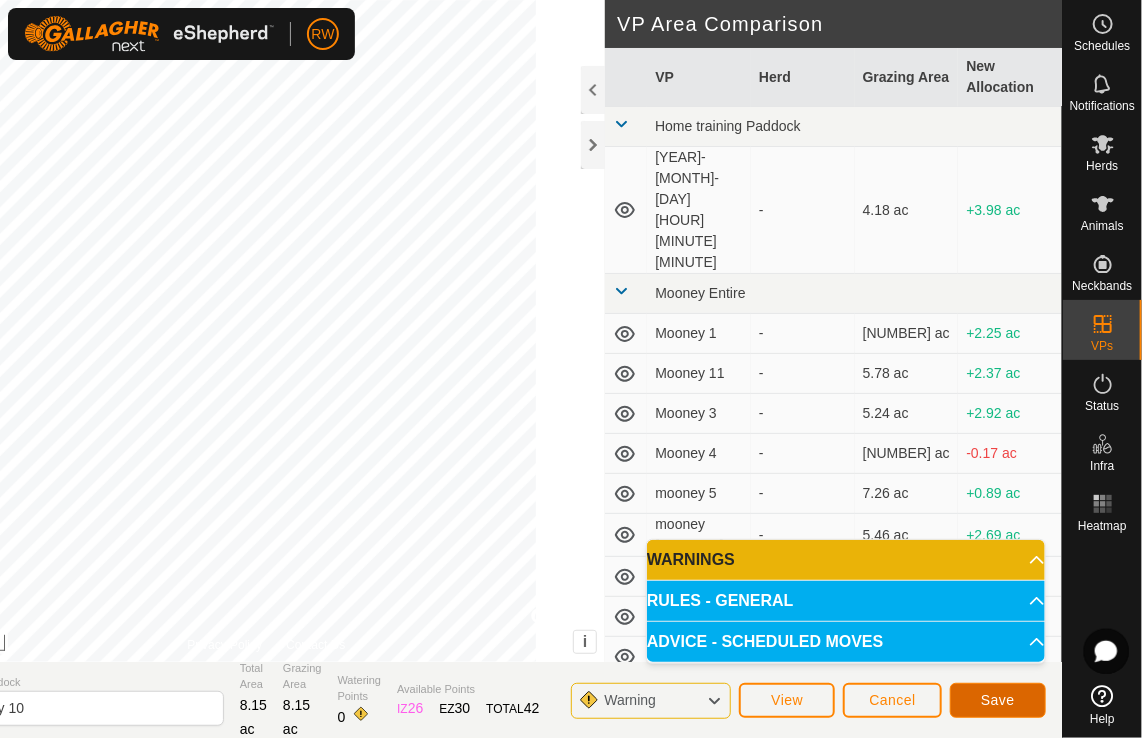 click on "Save" 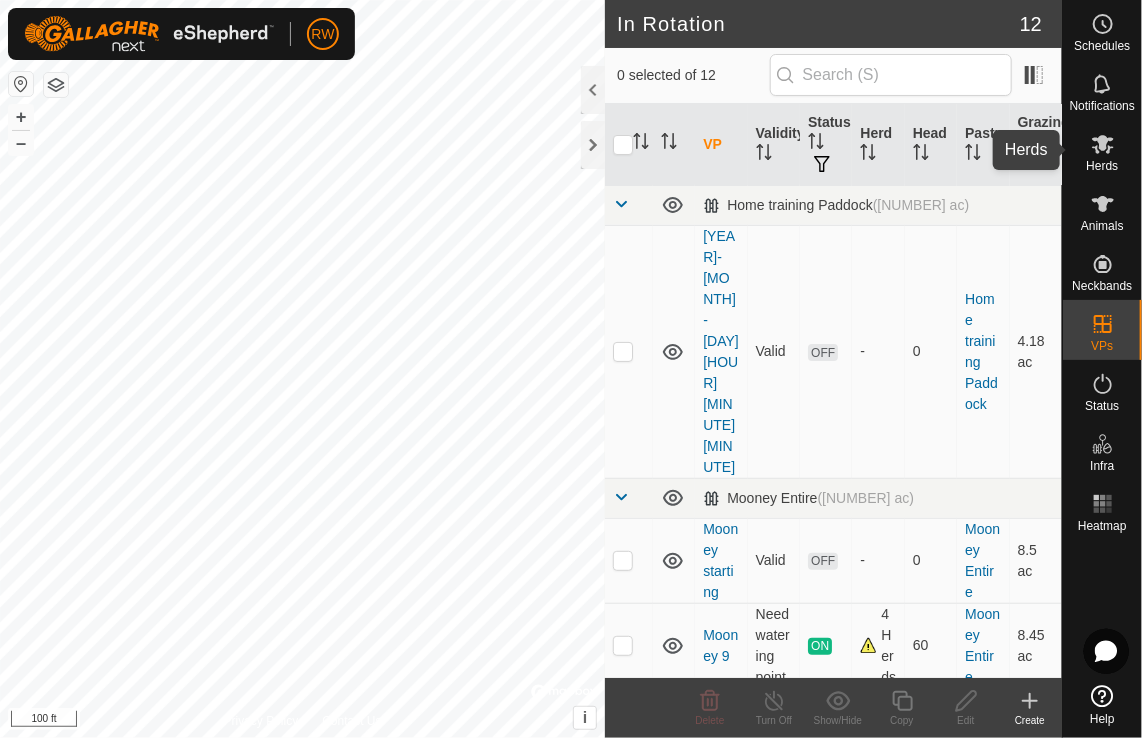 drag, startPoint x: 1104, startPoint y: 147, endPoint x: 1074, endPoint y: 160, distance: 32.695564 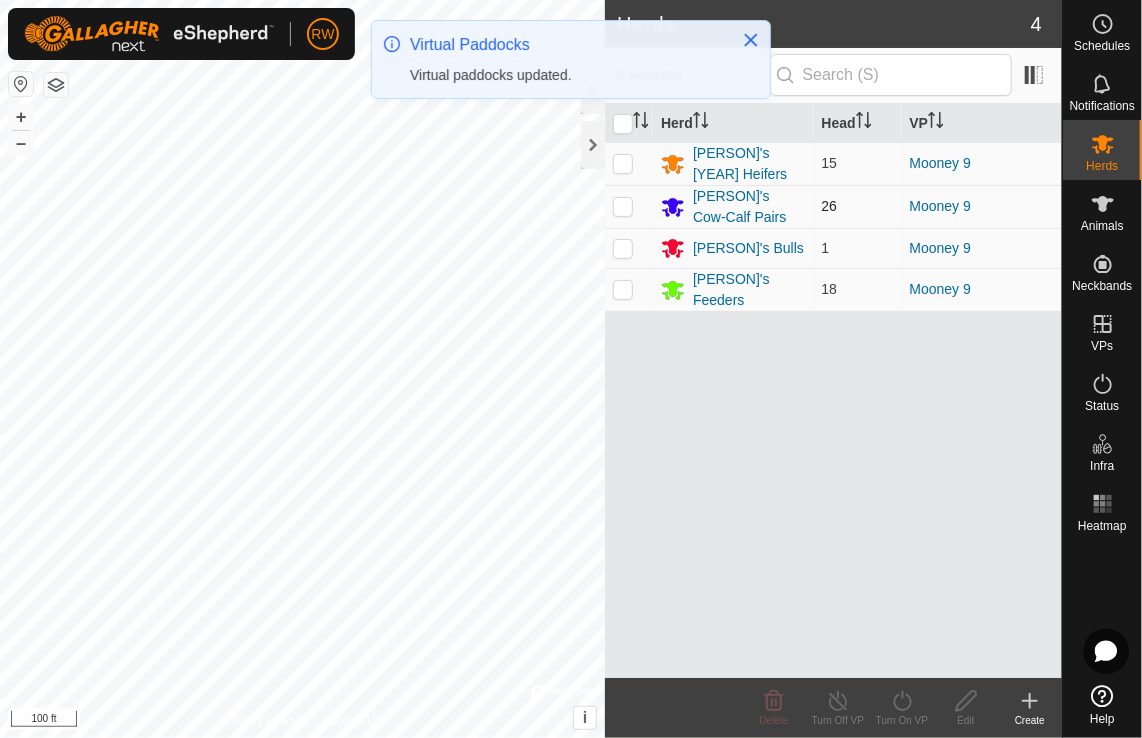 drag, startPoint x: 629, startPoint y: 168, endPoint x: 621, endPoint y: 205, distance: 37.85499 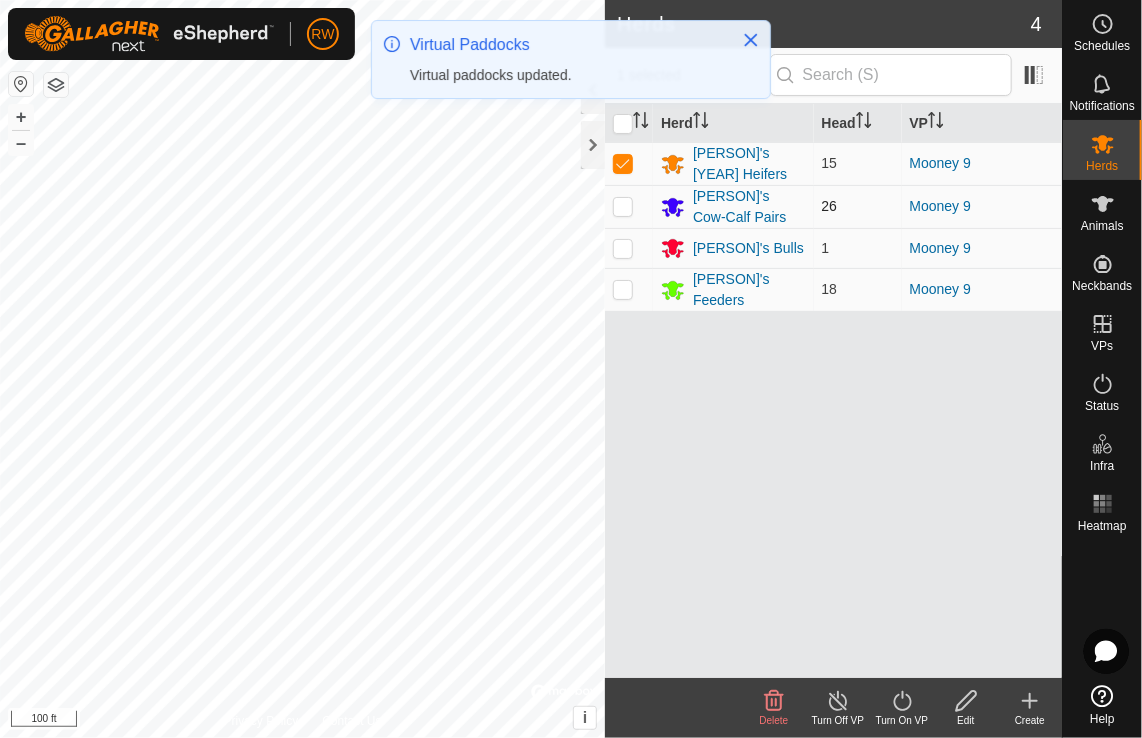 click at bounding box center (623, 206) 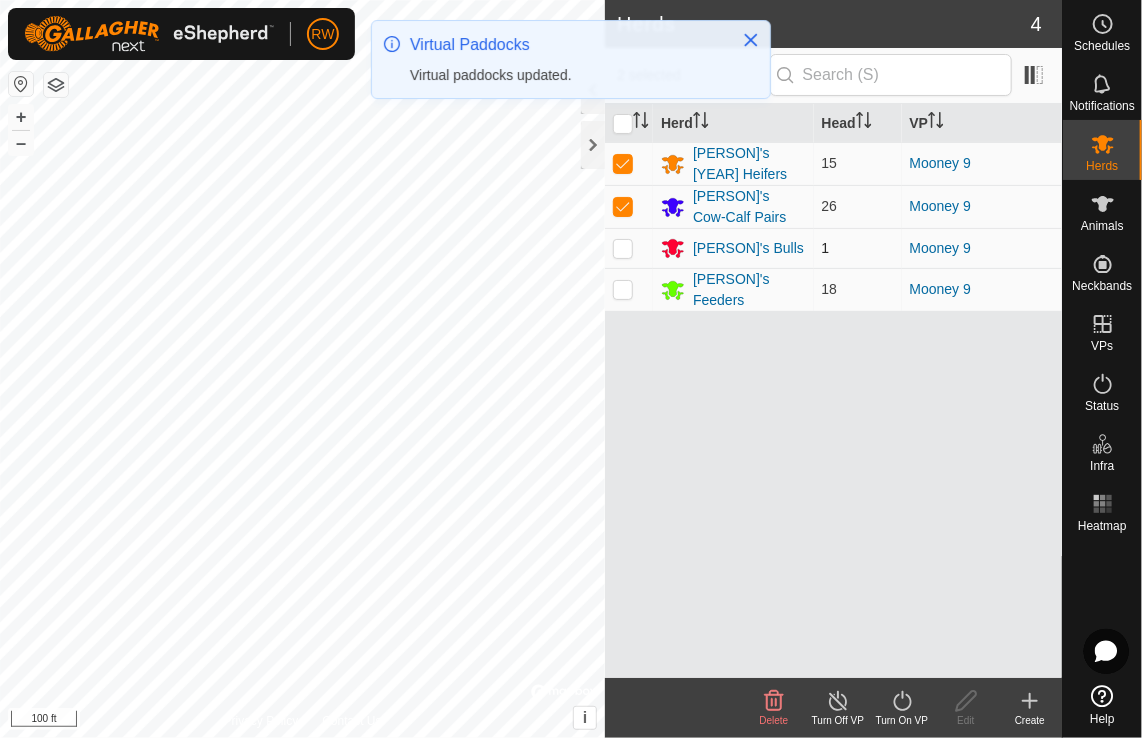 click at bounding box center (623, 248) 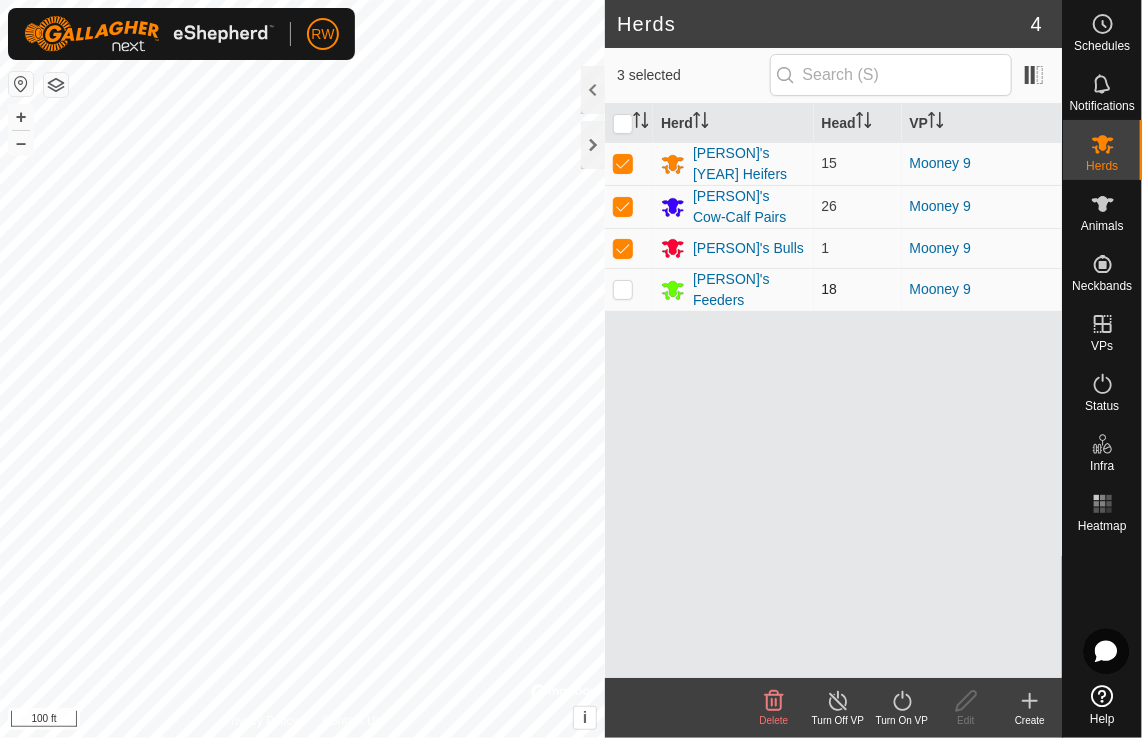 click at bounding box center [623, 289] 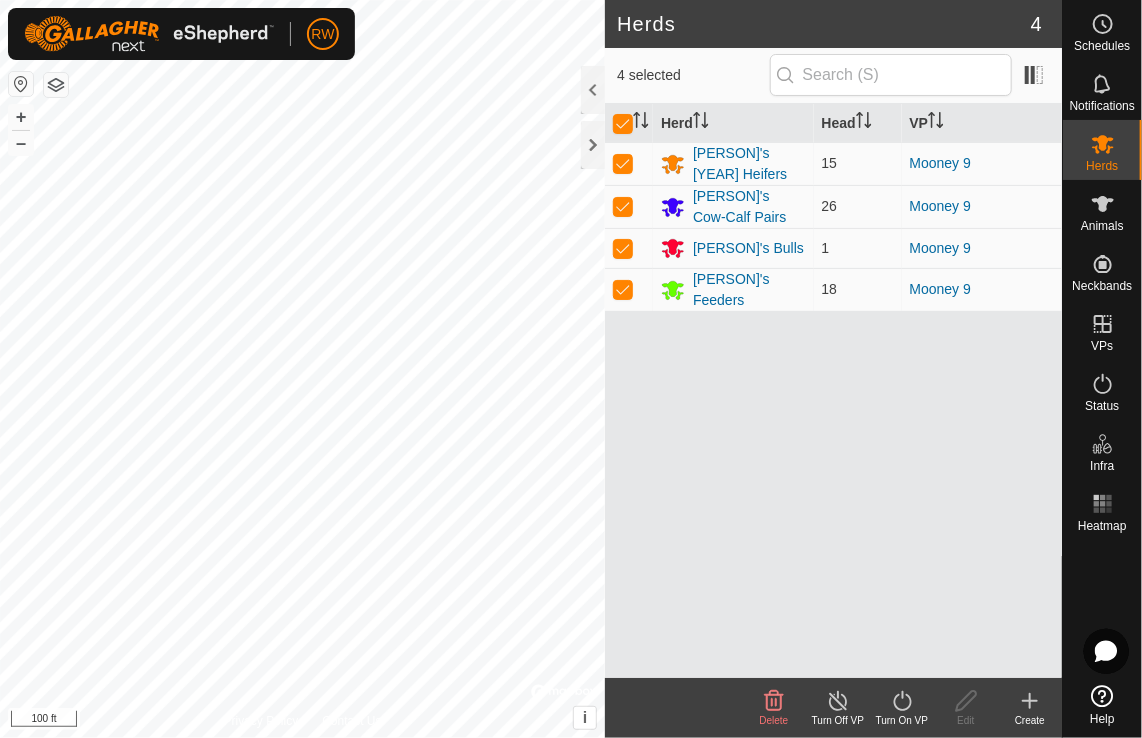 click 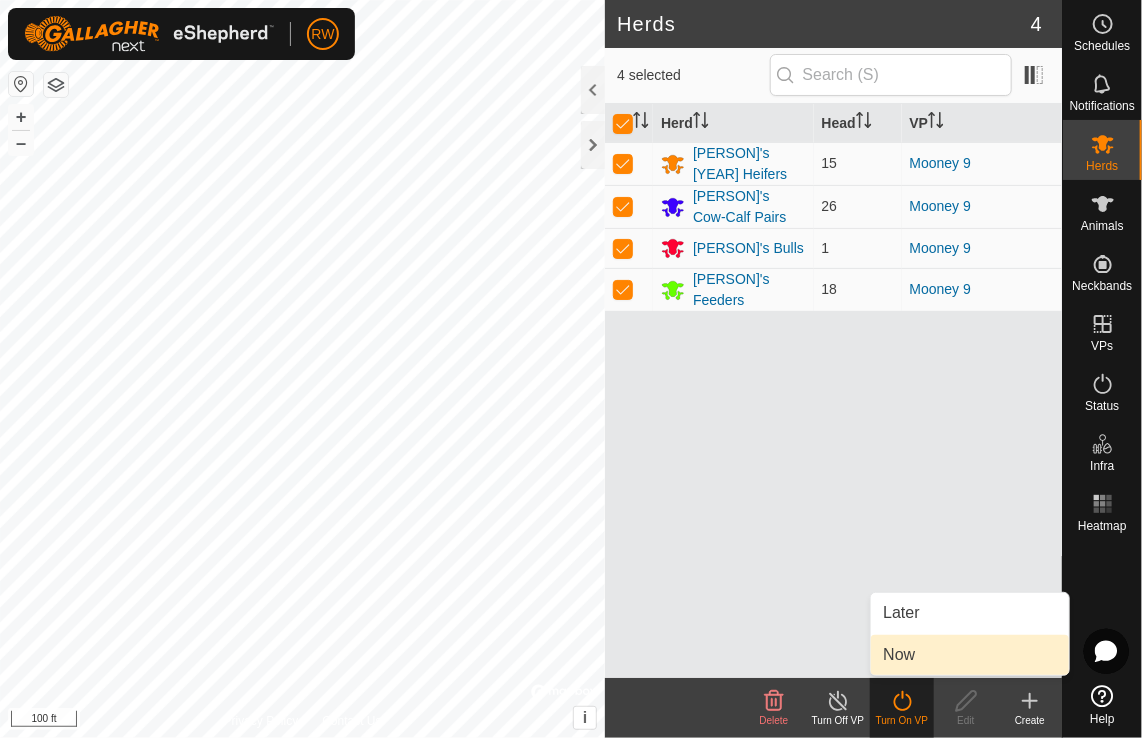 click on "Now" at bounding box center (970, 655) 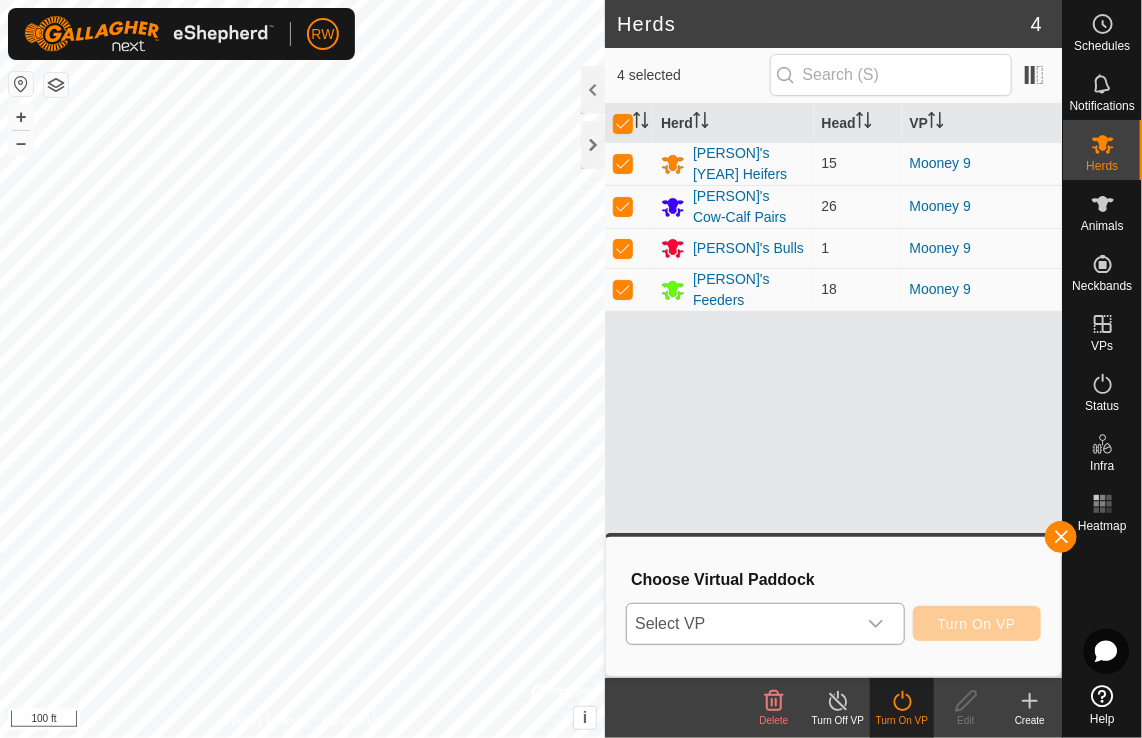 click 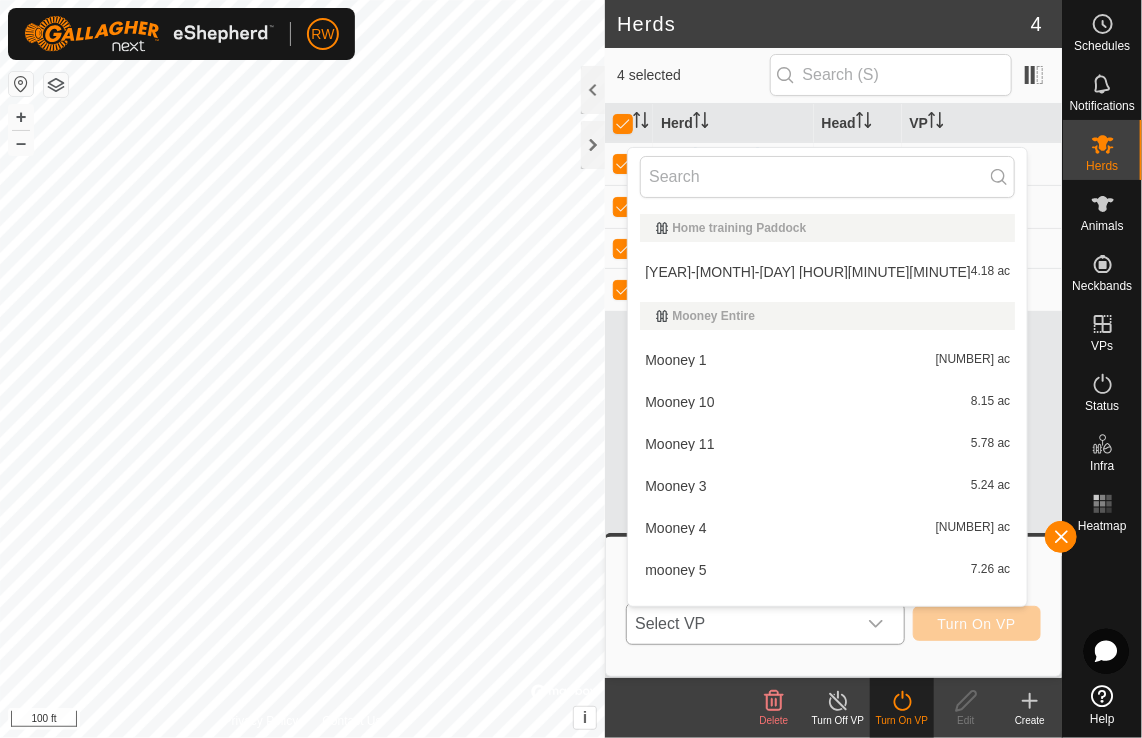 scroll, scrollTop: 26, scrollLeft: 0, axis: vertical 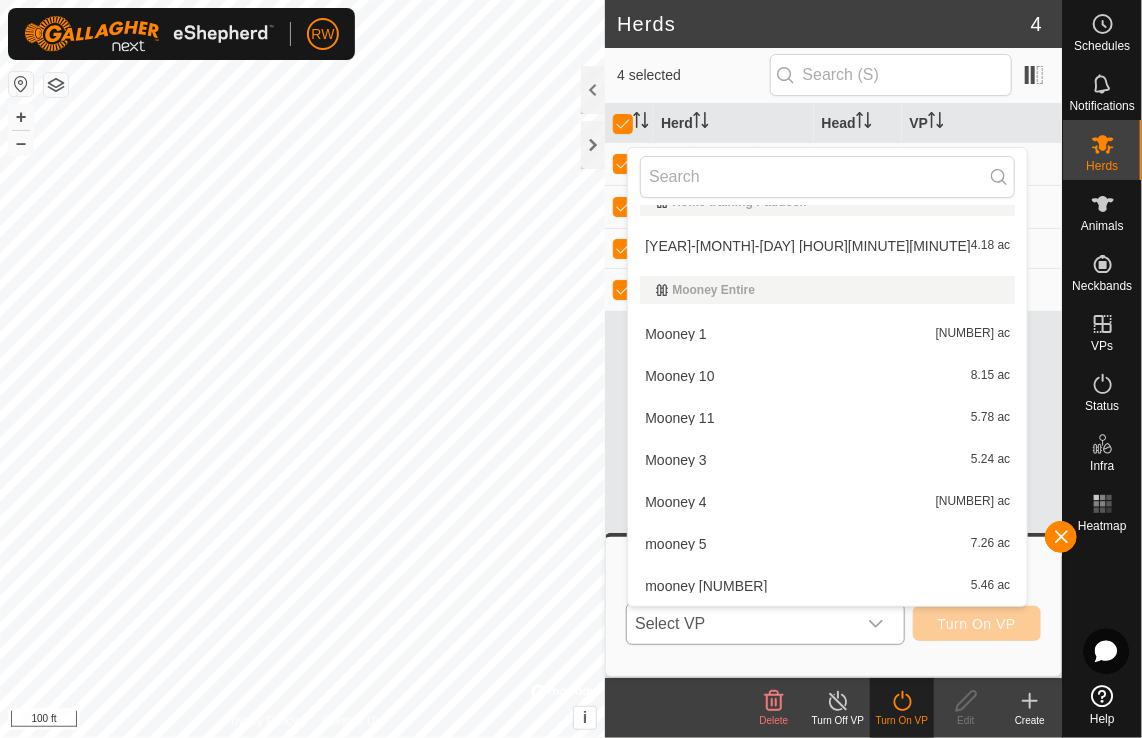 click on "[NUMBER]" at bounding box center (827, 376) 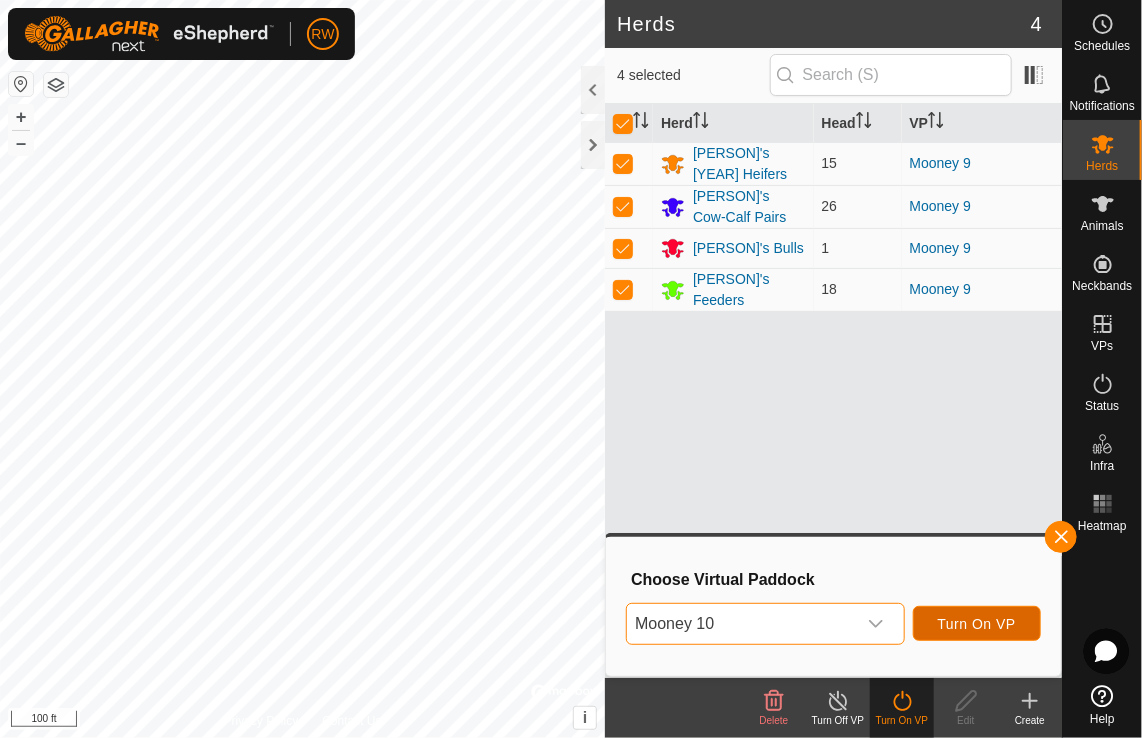 click on "Turn On VP" at bounding box center [977, 624] 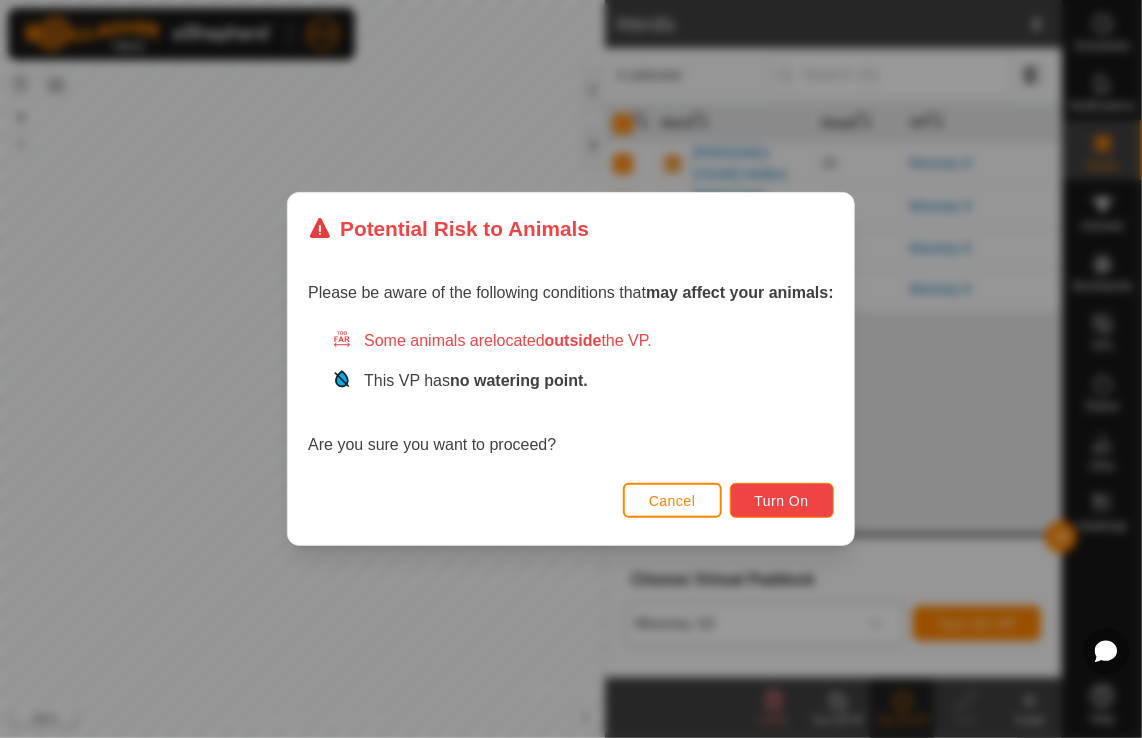 click on "Turn On" at bounding box center (782, 501) 